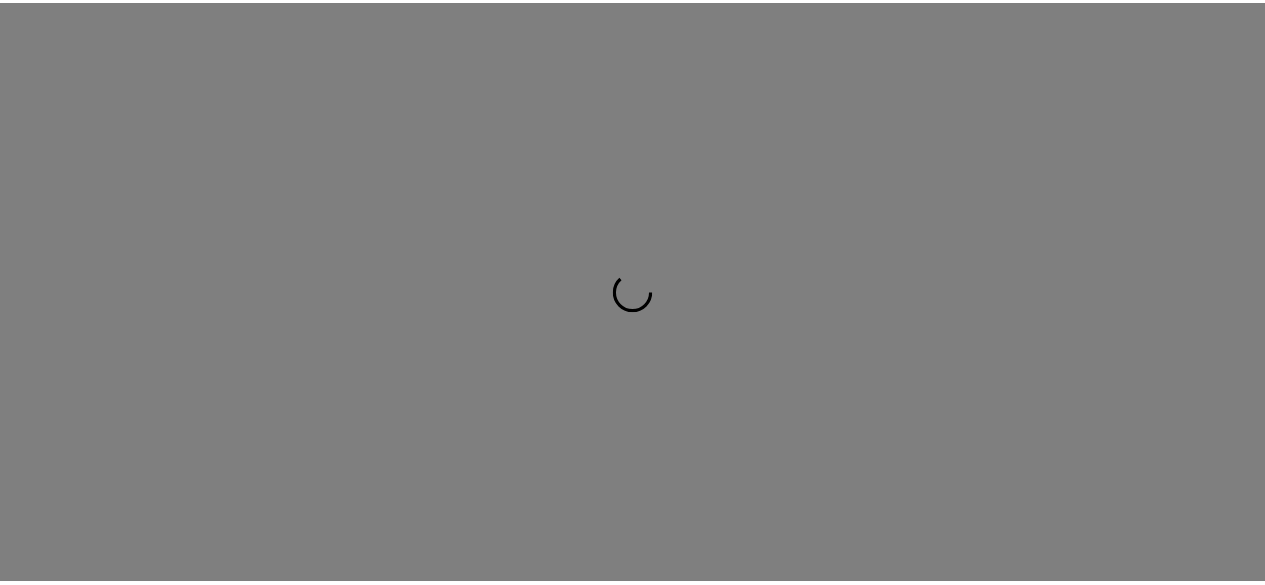 scroll, scrollTop: 0, scrollLeft: 0, axis: both 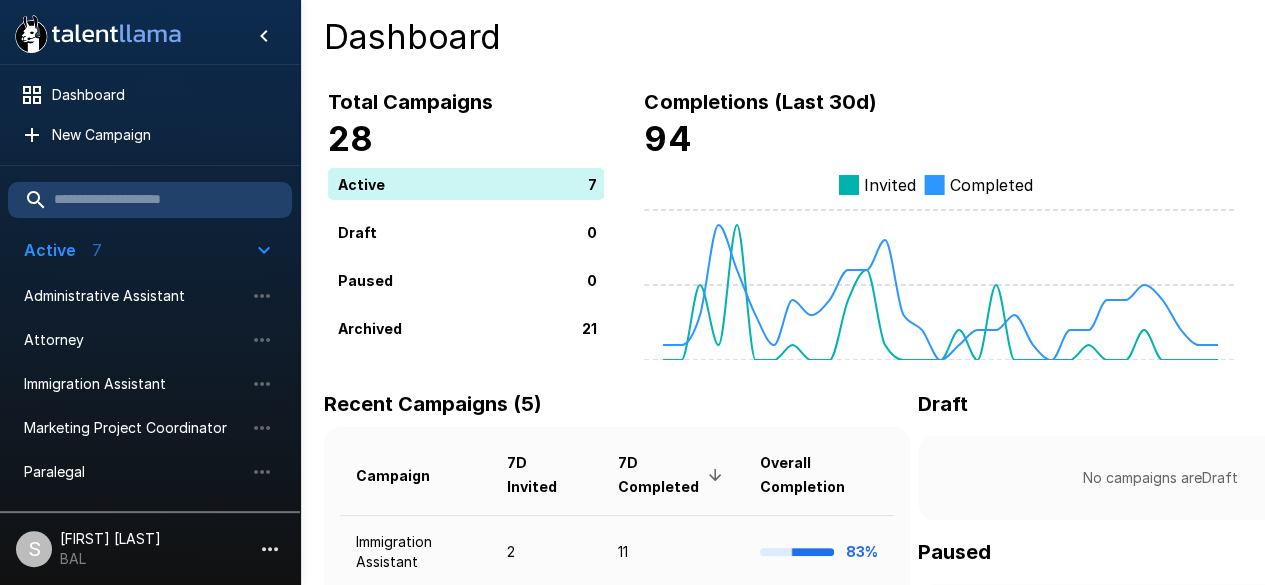 click on "94" at bounding box center [940, 139] 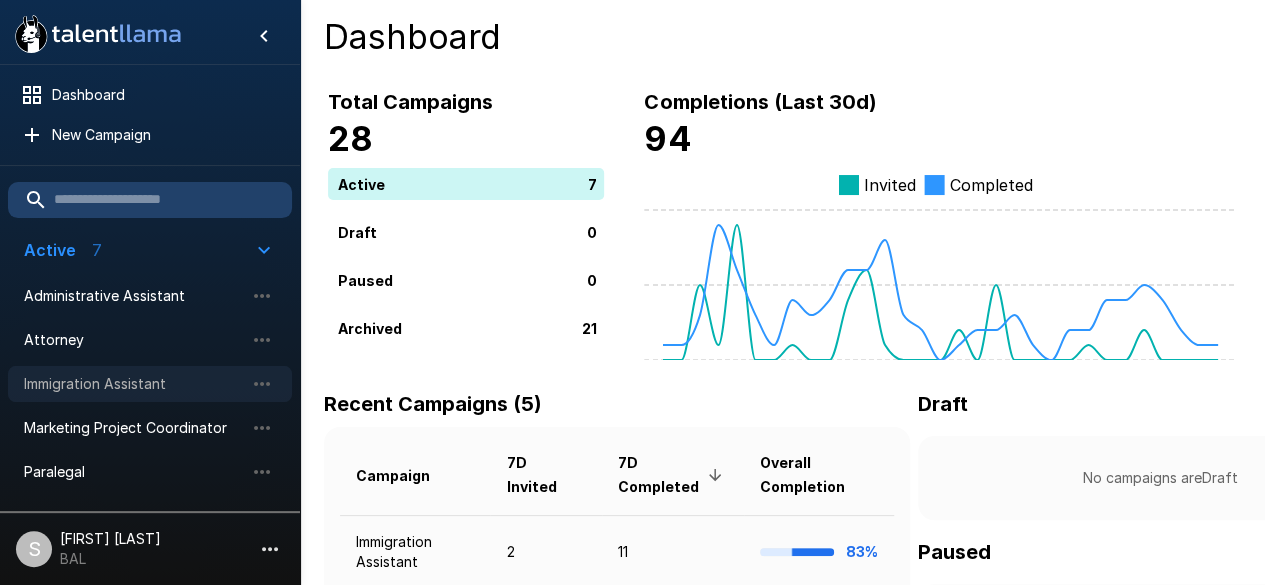 click on "Immigration Assistant" at bounding box center (134, 384) 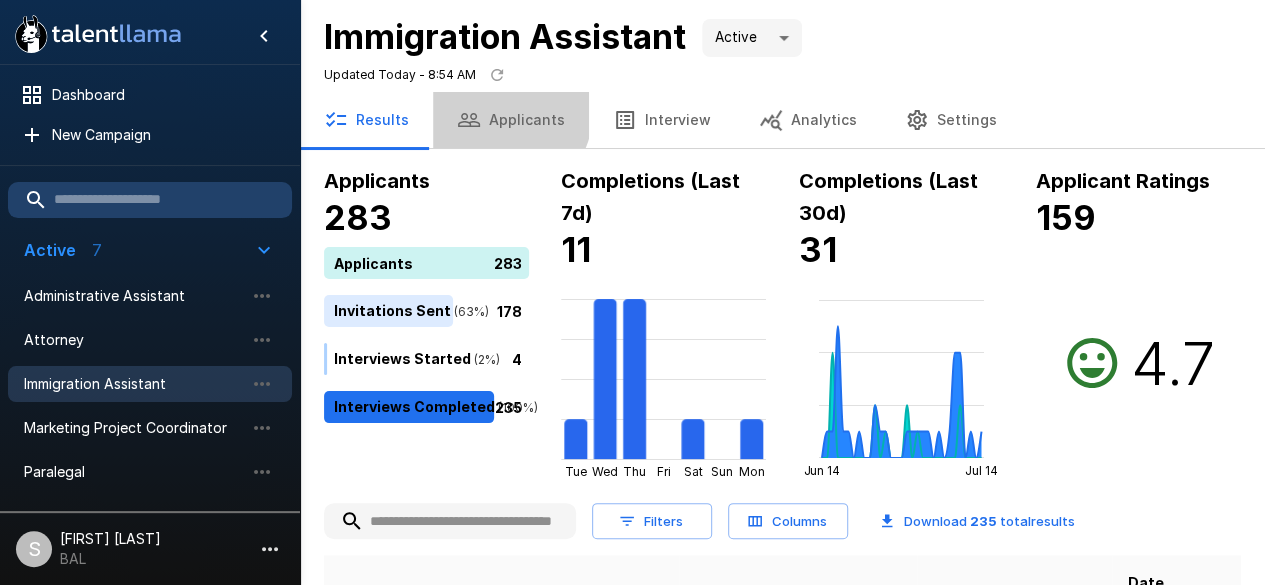 click on "Applicants" at bounding box center [511, 120] 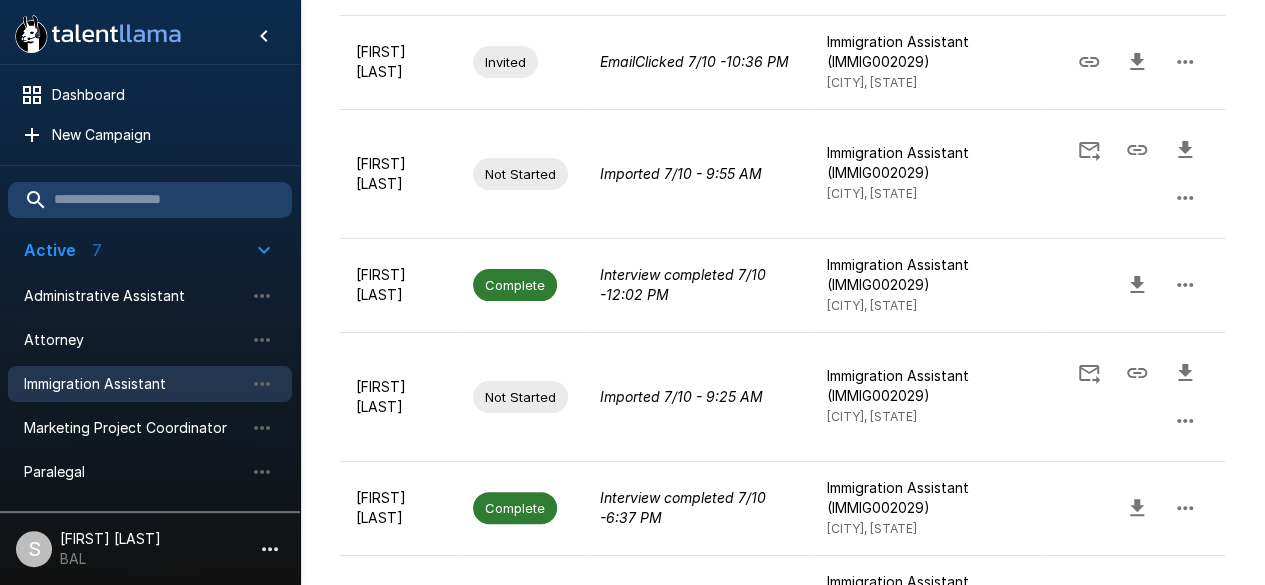 scroll, scrollTop: 964, scrollLeft: 0, axis: vertical 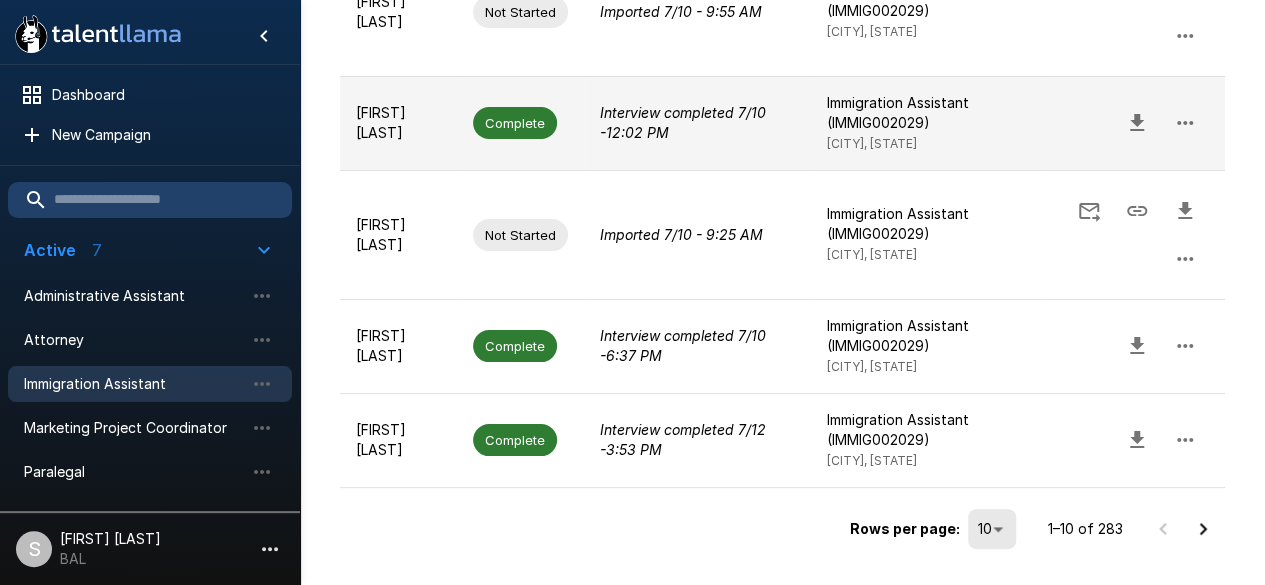 click on "Complete" at bounding box center [515, 123] 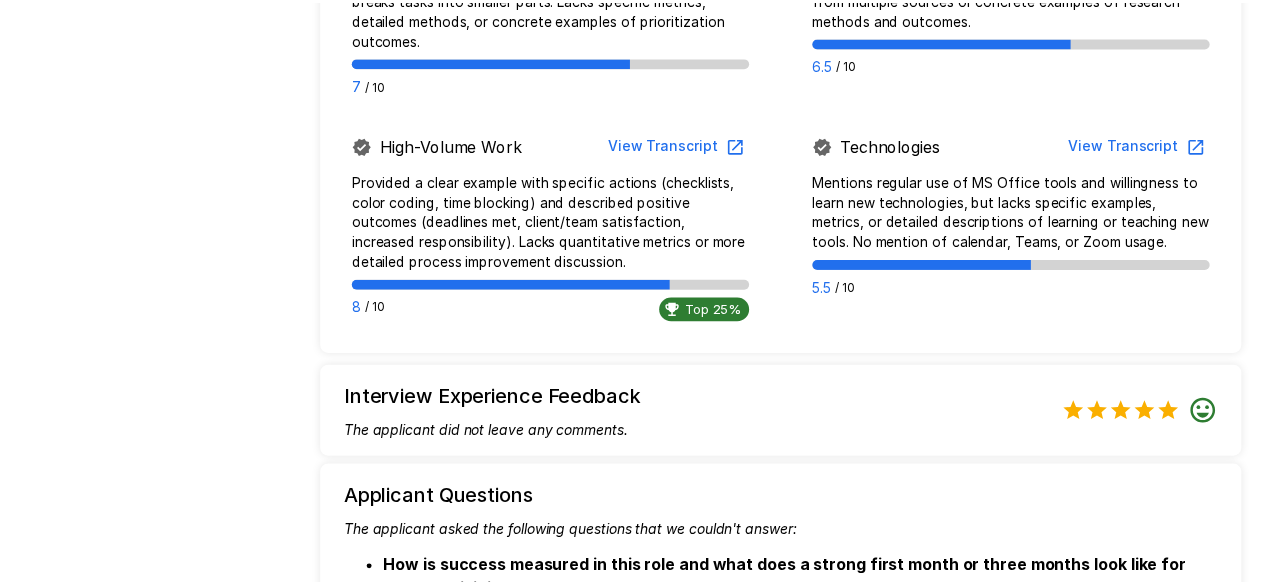 scroll, scrollTop: 1912, scrollLeft: 0, axis: vertical 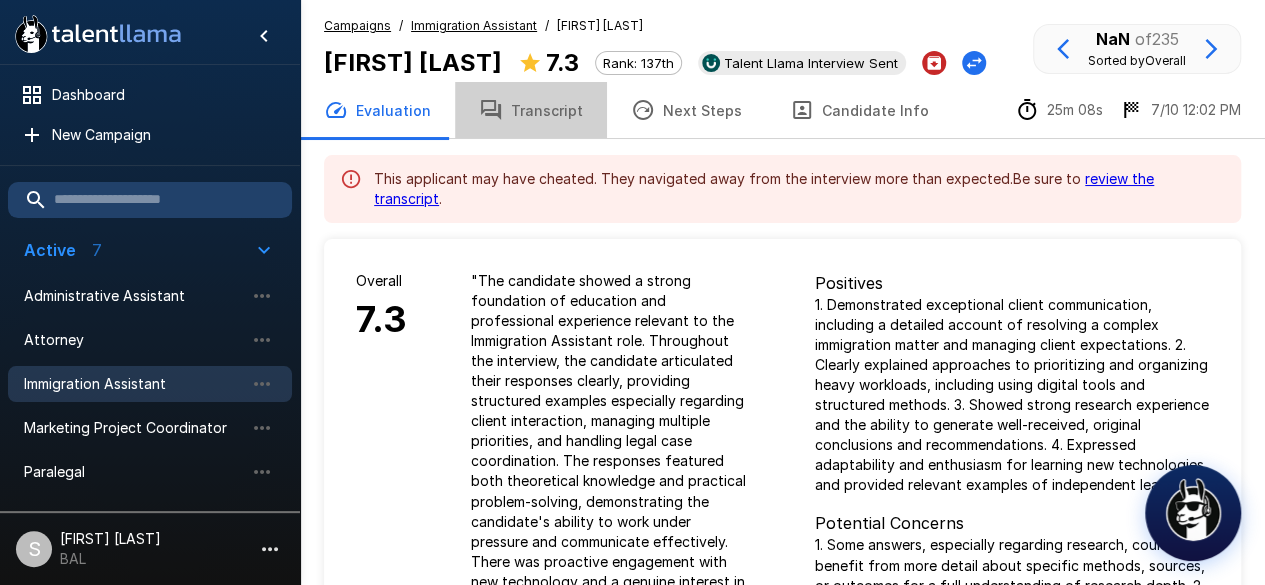 click on "Transcript" at bounding box center (531, 110) 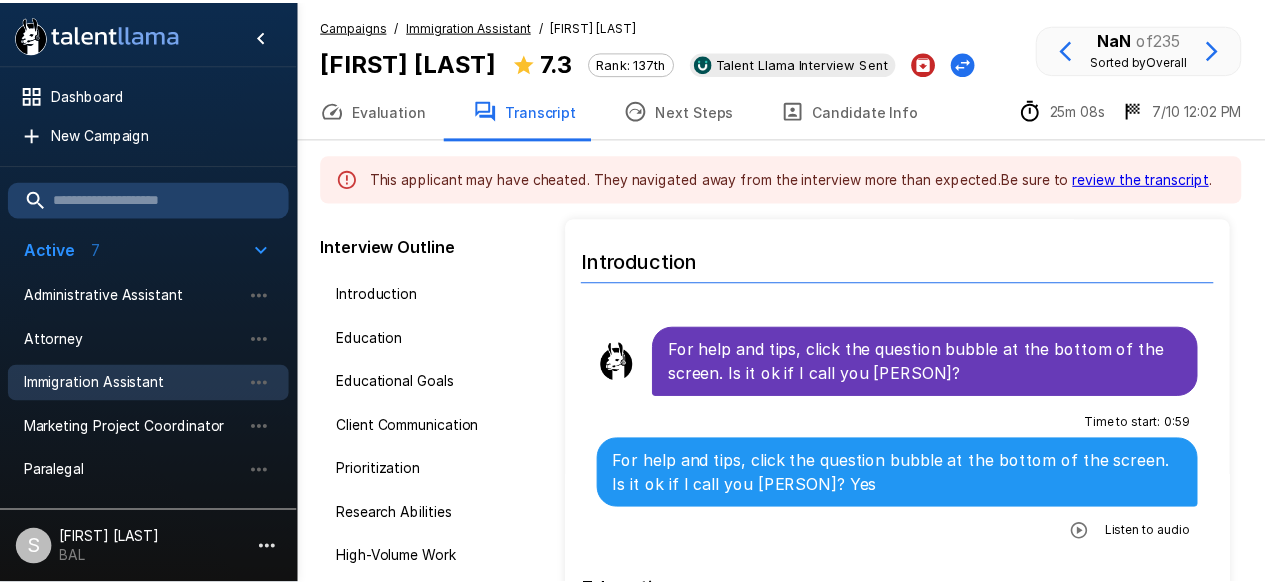 scroll, scrollTop: 195, scrollLeft: 0, axis: vertical 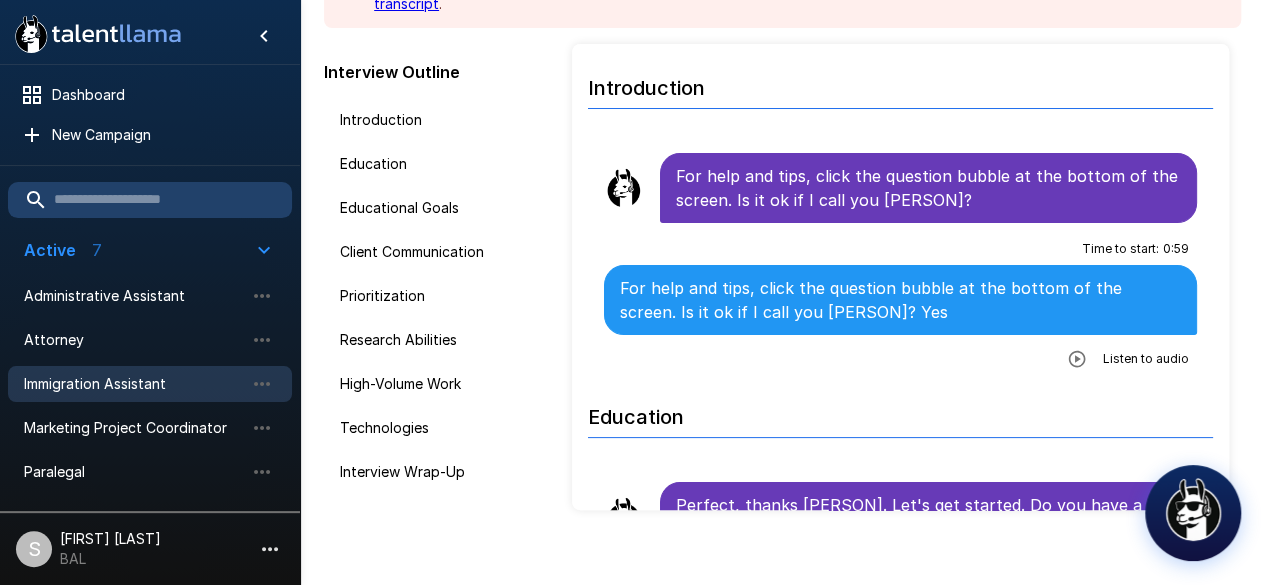 click on "Interview Outline Introduction Education Educational Goals Client Communication Prioritization  Research Abilities High-Volume Work Technologies Interview Wrap-Up Introduction For help and tips, click the question bubble at the bottom of the screen.  Is it ok if I call you Ahmad? Time to start : 0 : 59 For help and tips, click the question bubble at the bottom of the screen. Is it ok if I call you Ahmad? Yes Listen to audio Education Perfect, thanks Ahmad.  Let's get started.  Do you have a bachelor’s degree OR 2 years of related business experience?  Time to start : 0 : 09 Yes, I do have a bachelor’s degree. Besides that, I have two master’s degrees in law and legal studies. And I have more than 2 years of experience related to business. Listen to audio Educational Goals Thank you for sharing your background. Now, let us discuss your educational goals. Law school? Considering your background and experience, have you thought about pursuing a legal career through law school?  Time to start : 0 : 11 : 1 :" at bounding box center [782, 276] 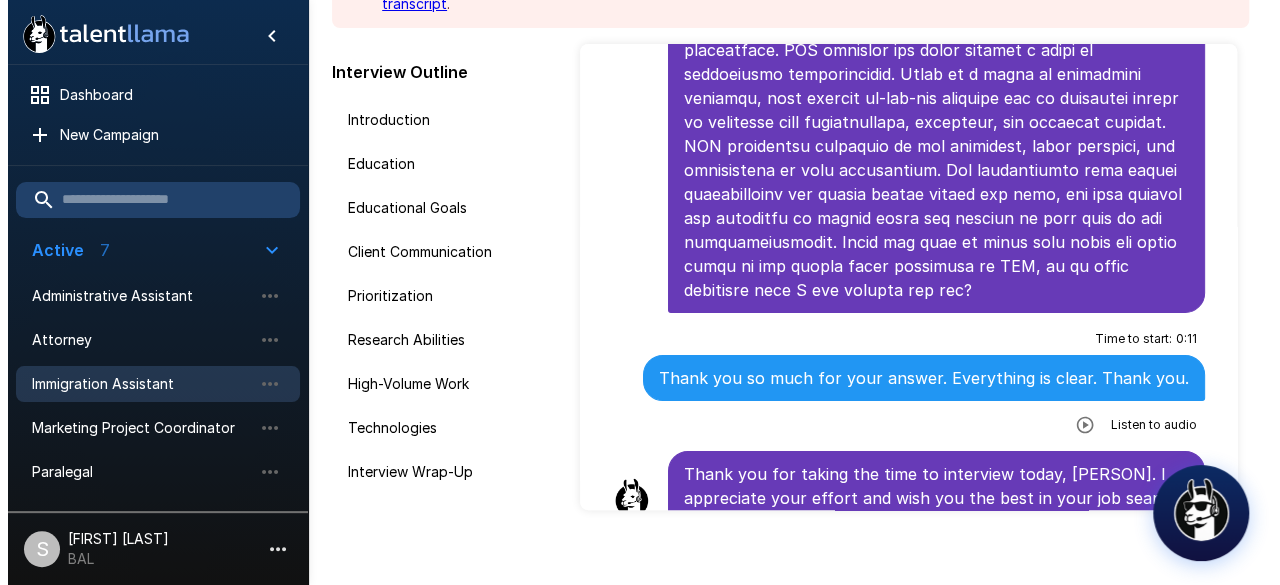 scroll, scrollTop: 0, scrollLeft: 0, axis: both 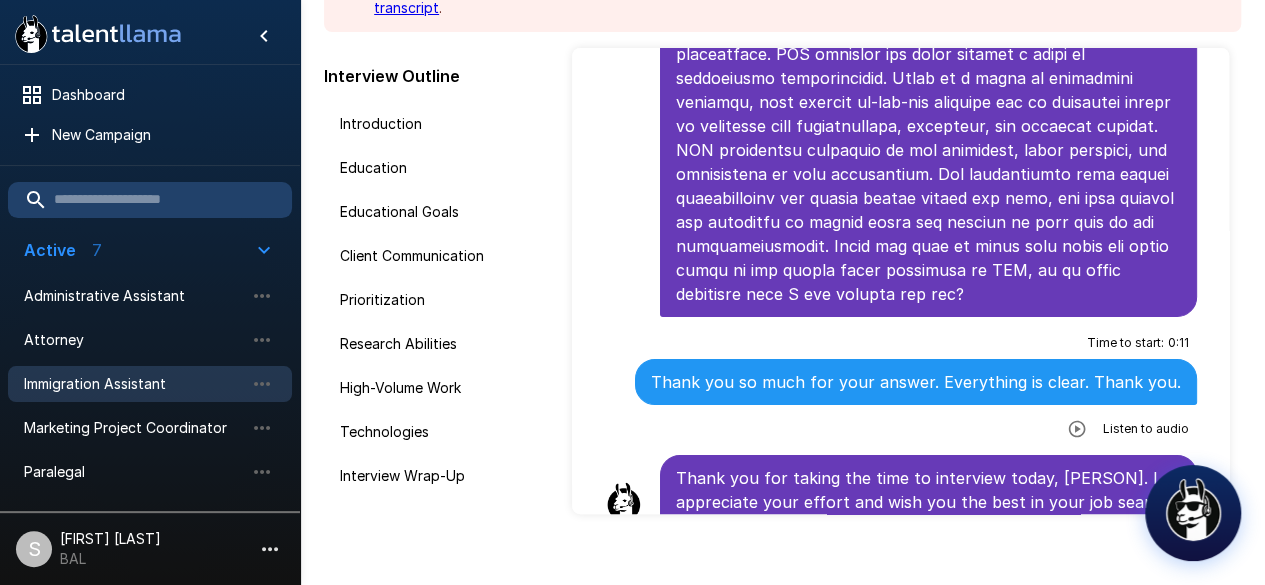 click at bounding box center [1193, 513] 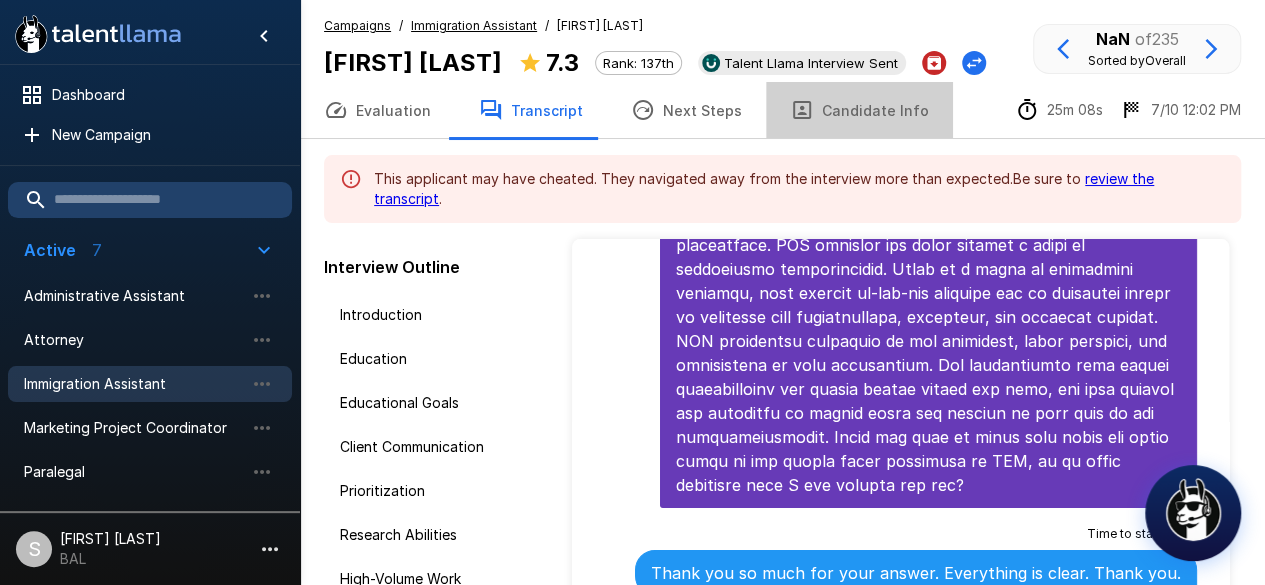 click on "Candidate Info" at bounding box center (859, 110) 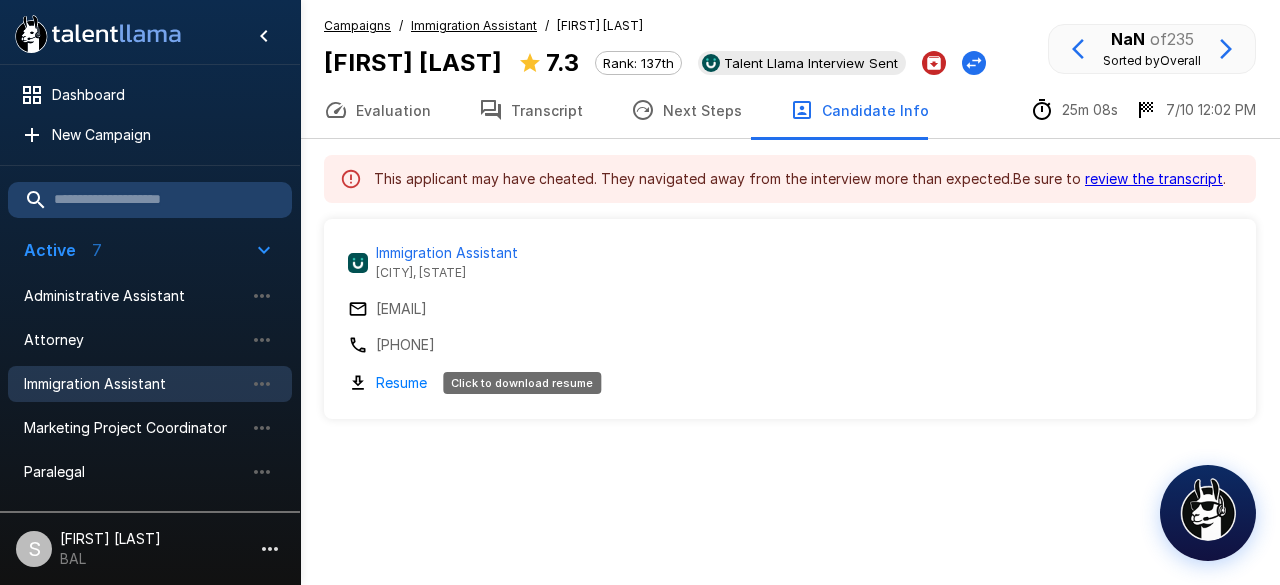 click on "Resume" at bounding box center (401, 382) 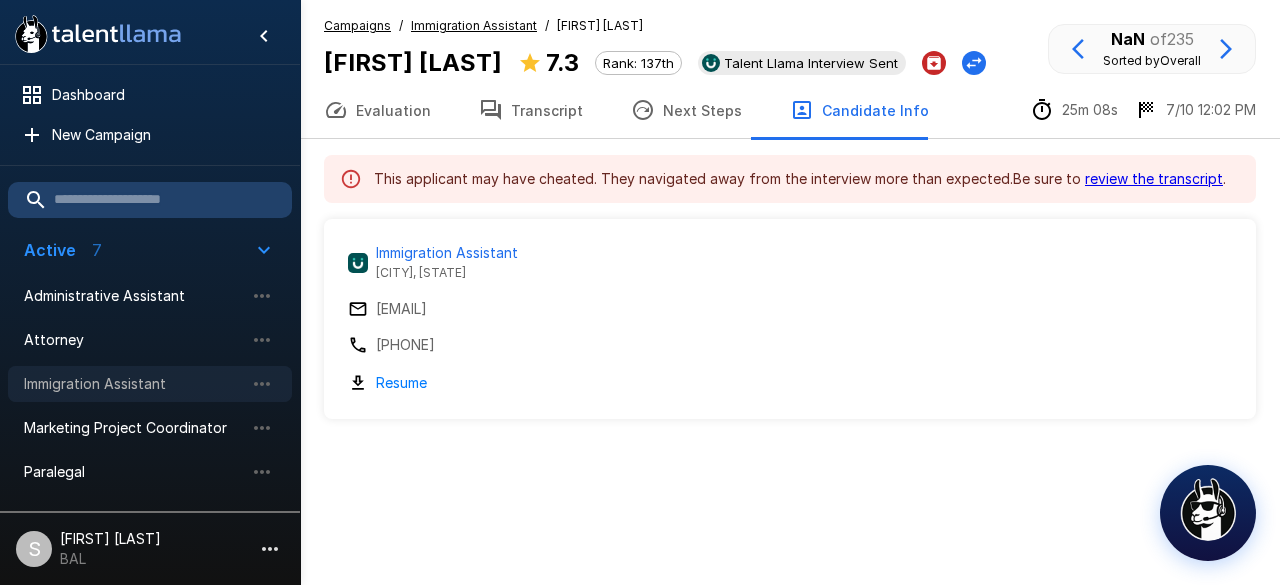 click on "Immigration Assistant" at bounding box center (134, 384) 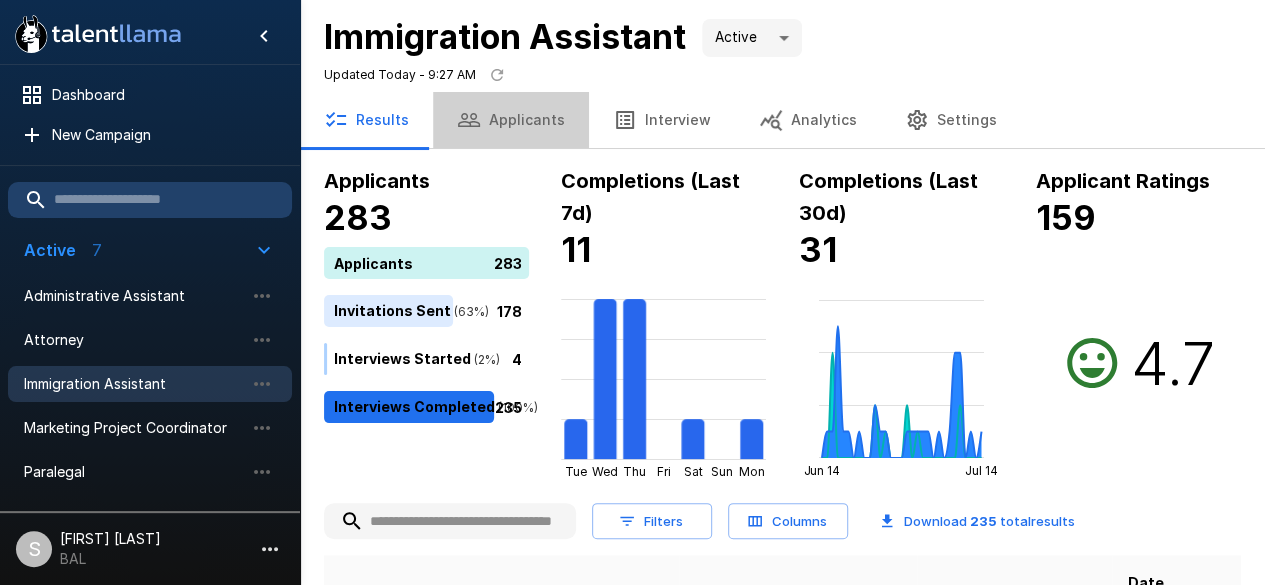 click on "Applicants" at bounding box center (511, 120) 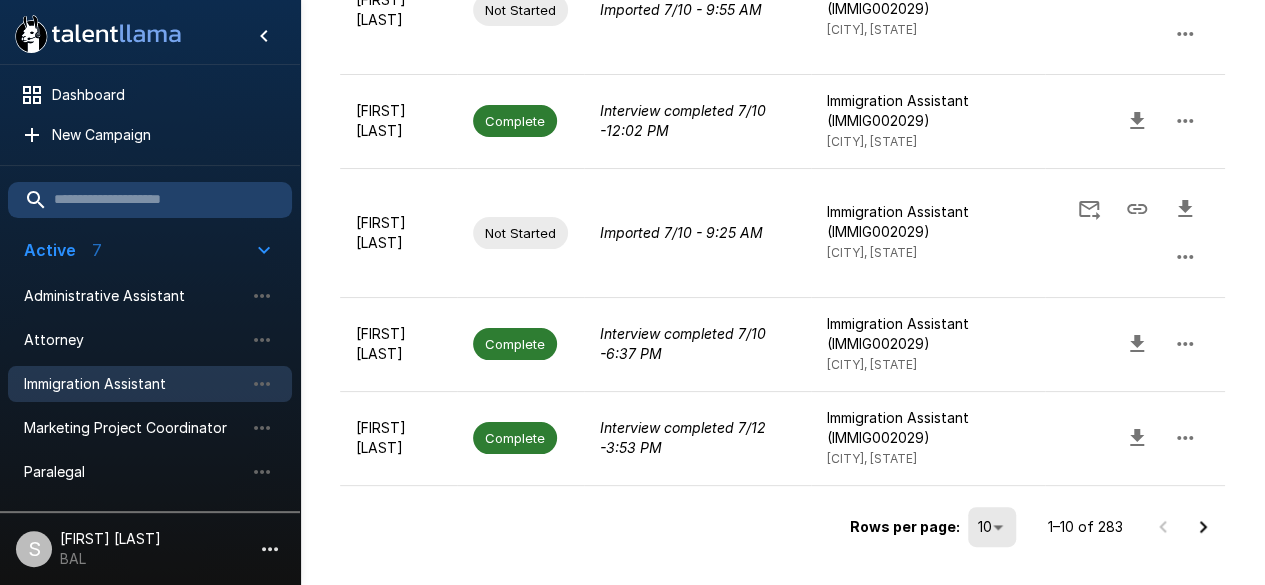scroll, scrollTop: 1042, scrollLeft: 0, axis: vertical 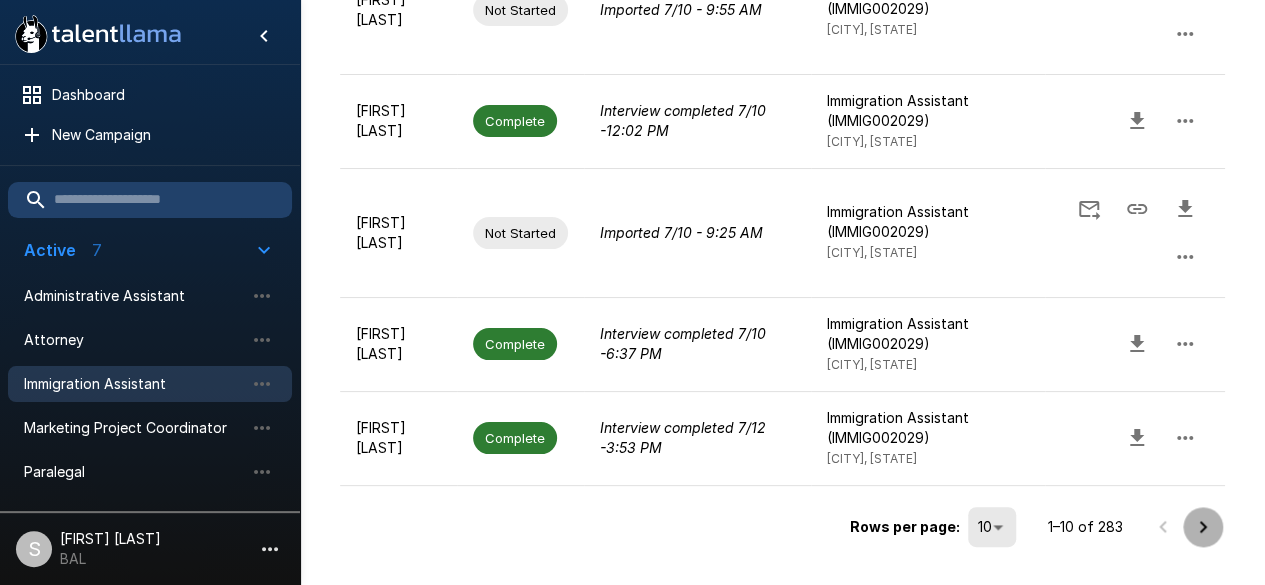 click 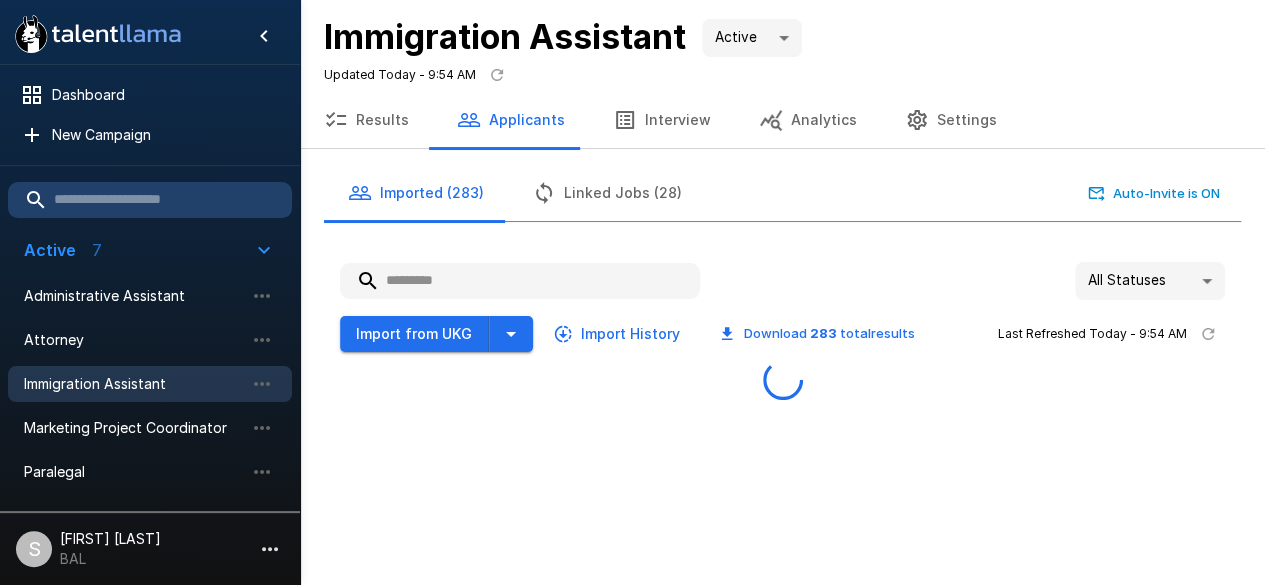 scroll, scrollTop: 0, scrollLeft: 0, axis: both 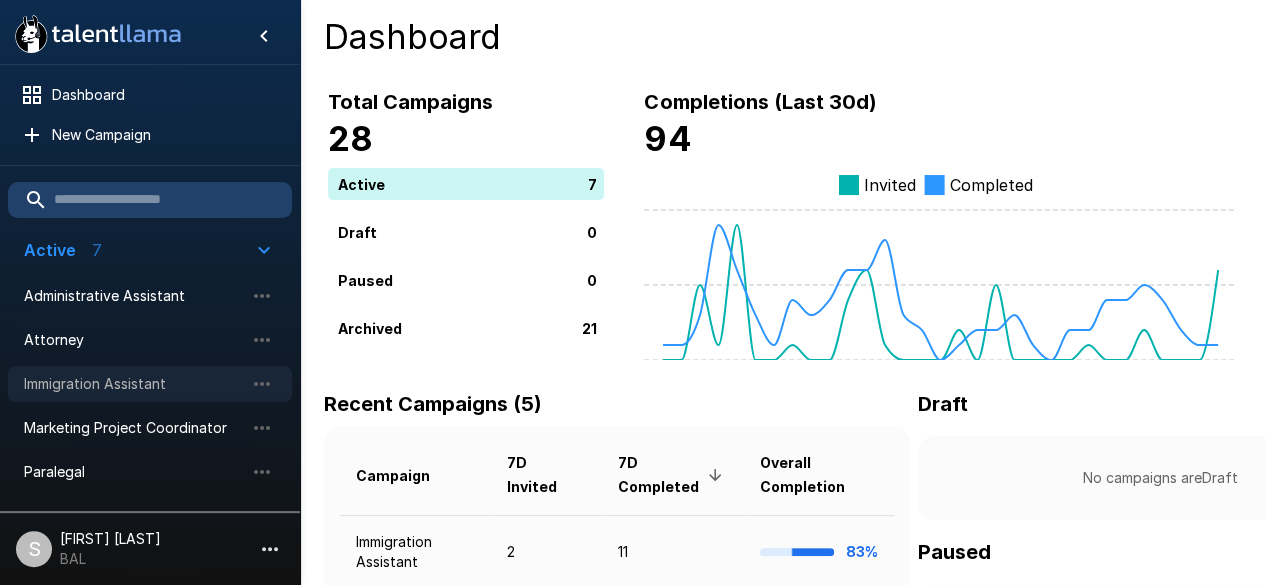 click on "Immigration Assistant" at bounding box center [134, 384] 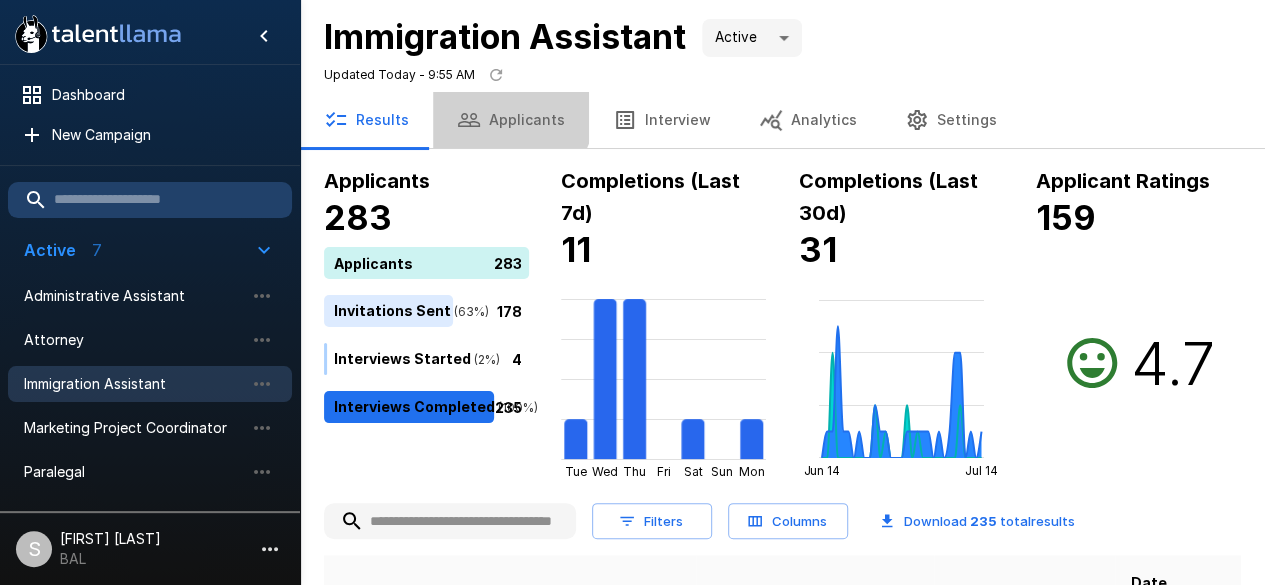 click on "Applicants" at bounding box center (511, 120) 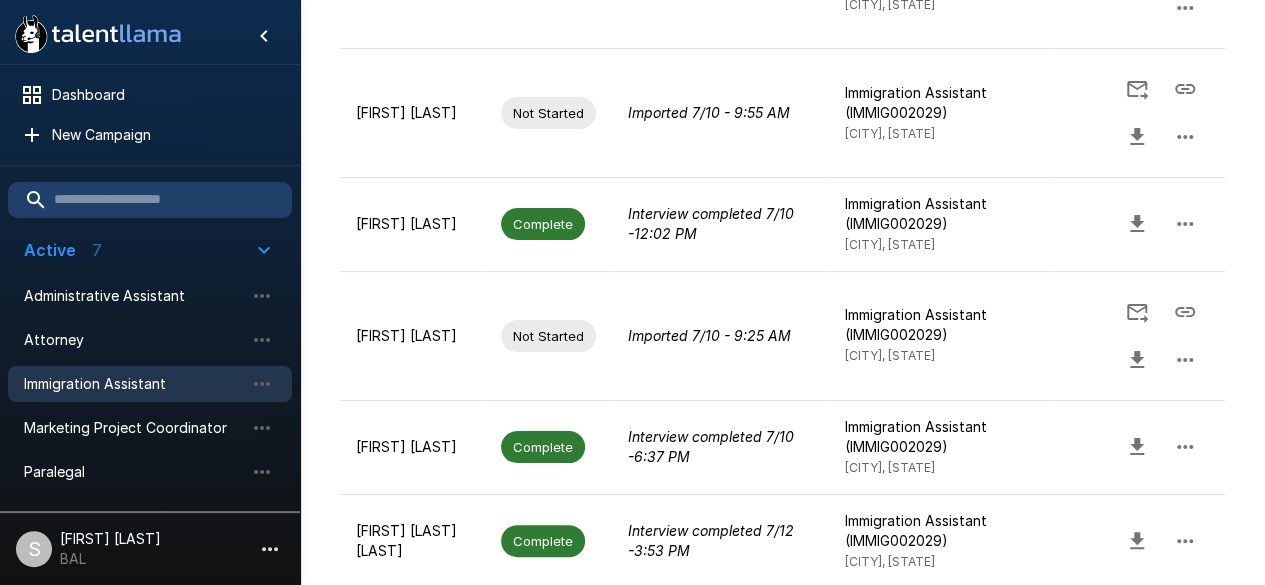 scroll, scrollTop: 1042, scrollLeft: 0, axis: vertical 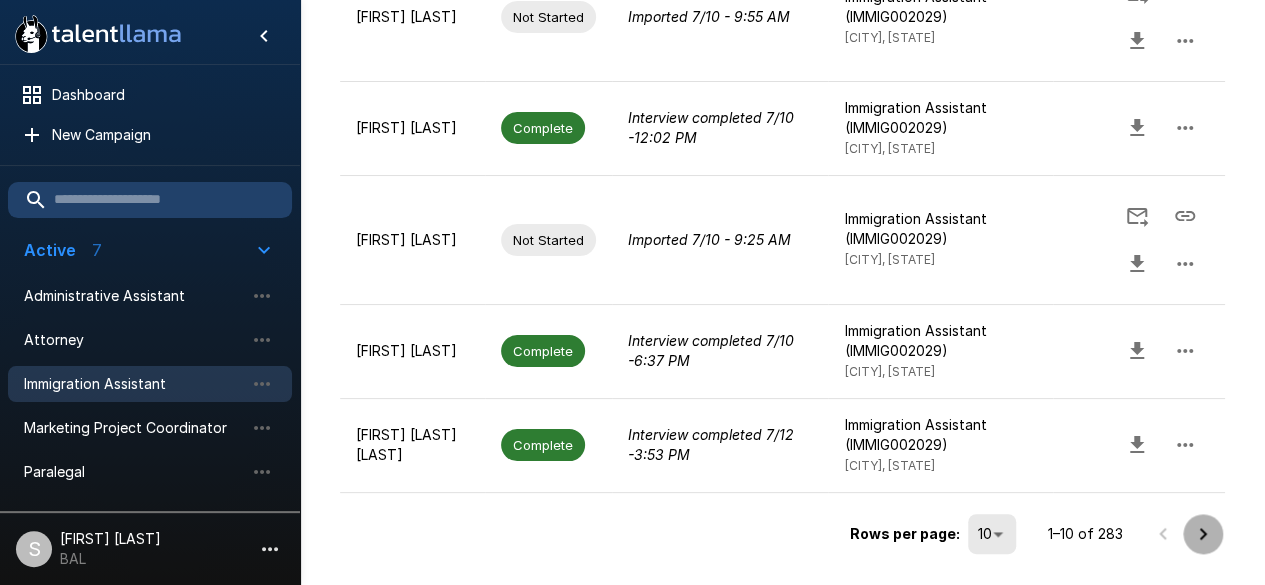 click 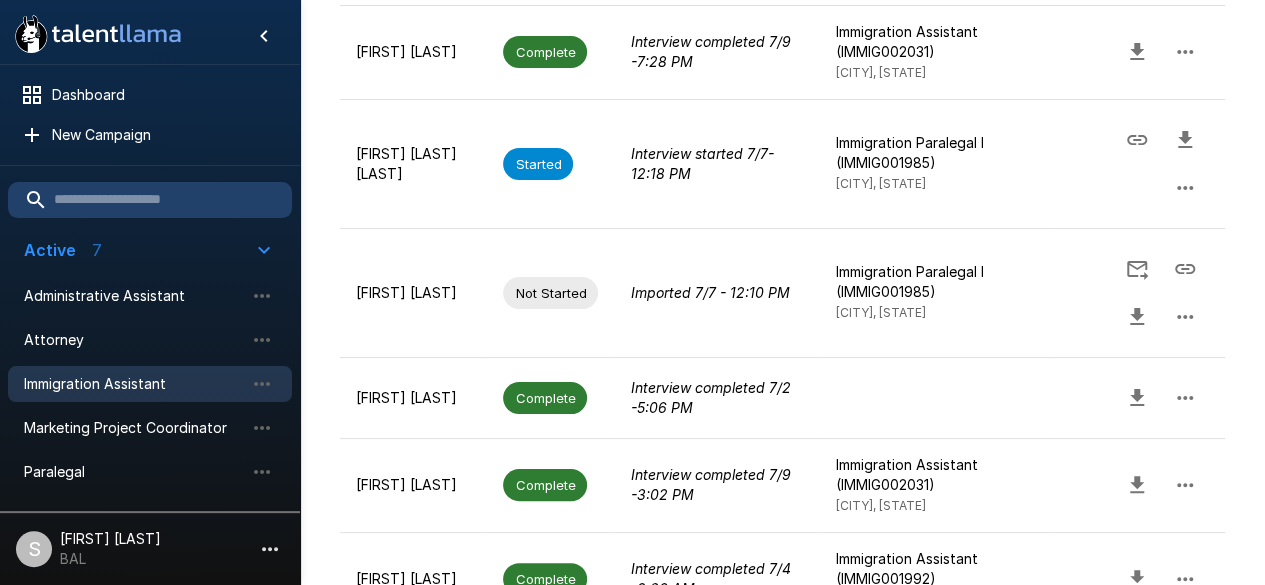 scroll, scrollTop: 923, scrollLeft: 0, axis: vertical 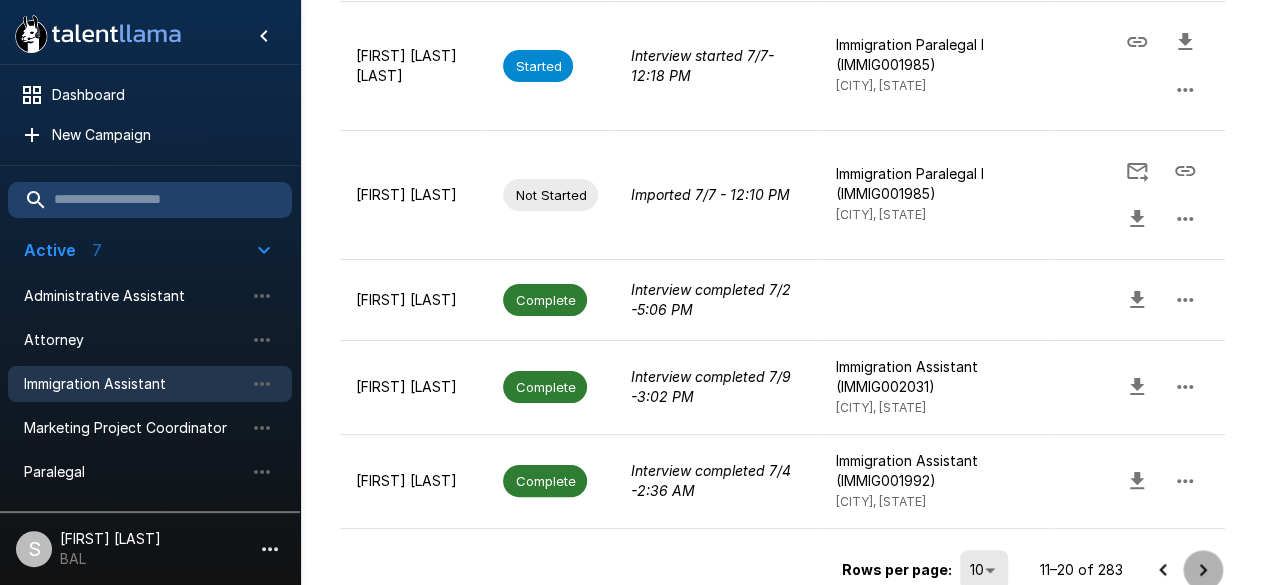 click 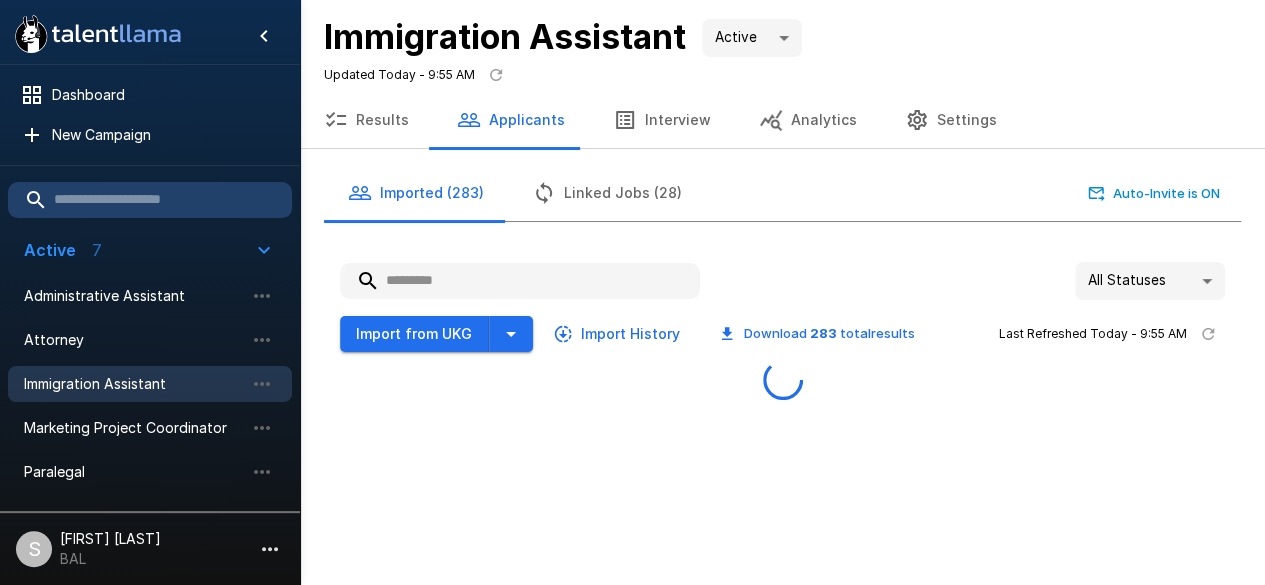 scroll, scrollTop: 0, scrollLeft: 0, axis: both 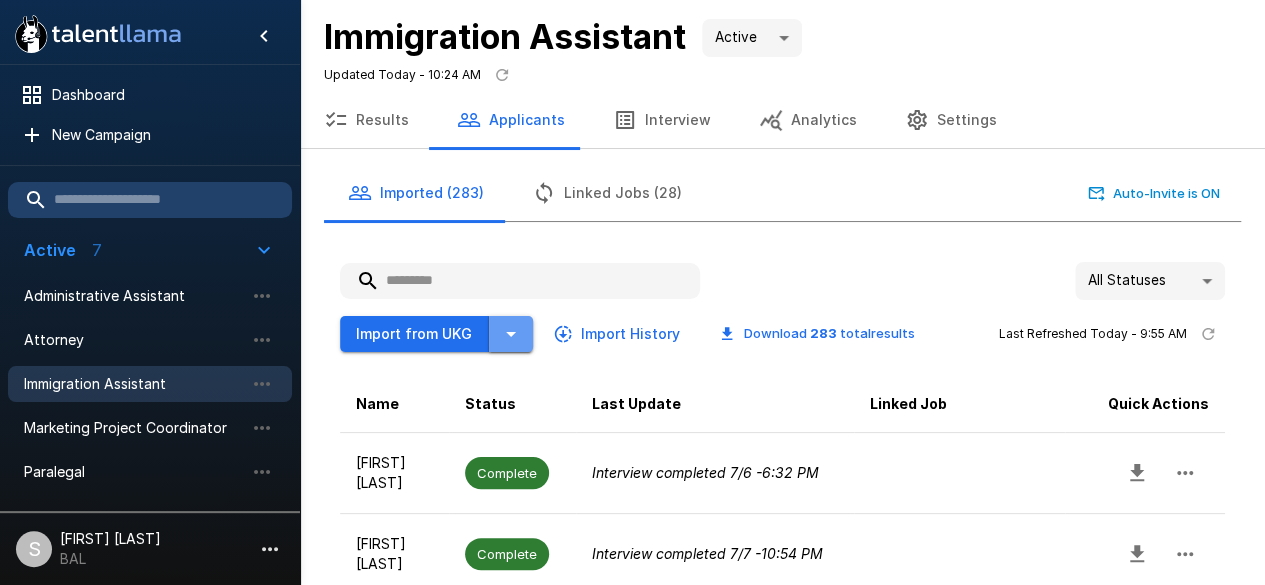 click 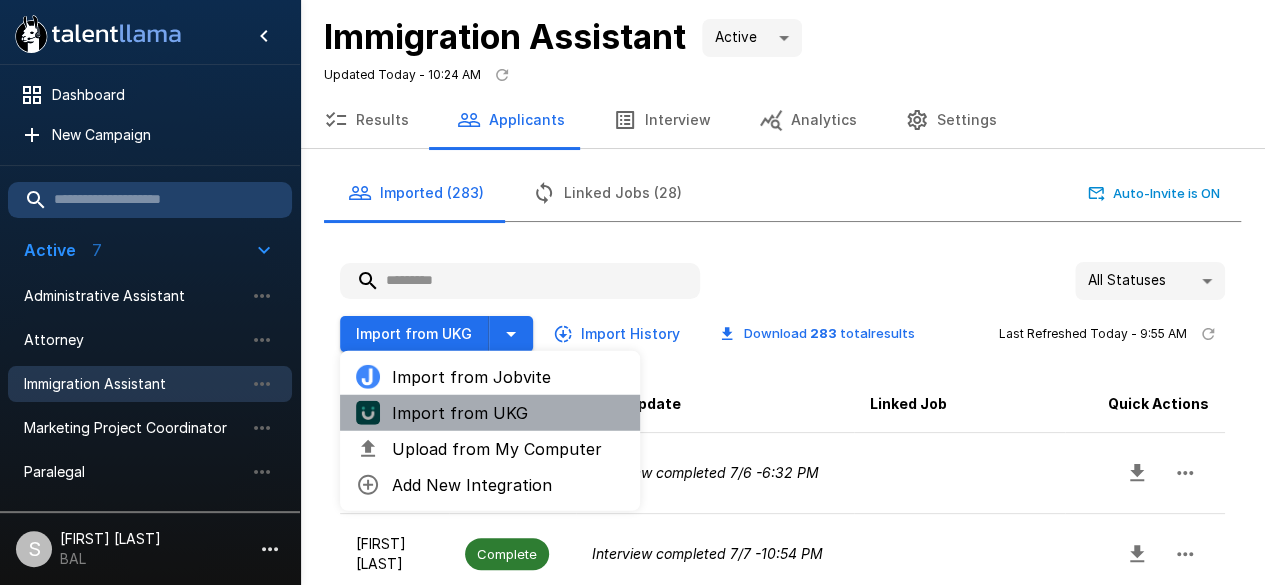 click on "Import from UKG" at bounding box center (508, 413) 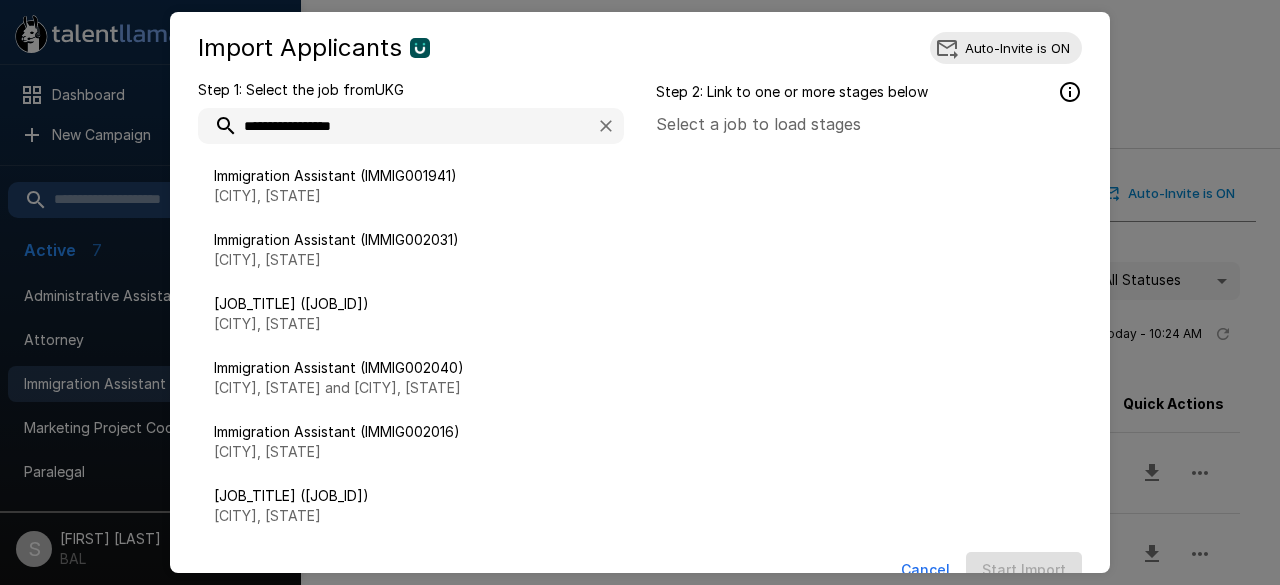 type on "**********" 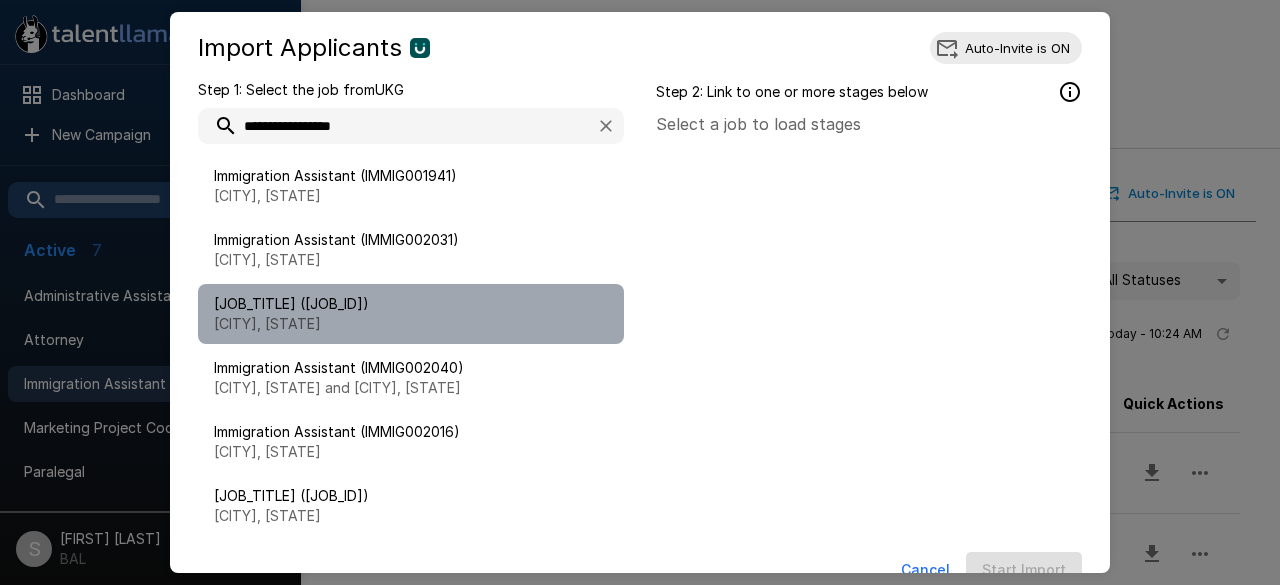 click on "[JOB_TITLE] ([JOB_ID])" at bounding box center (411, 304) 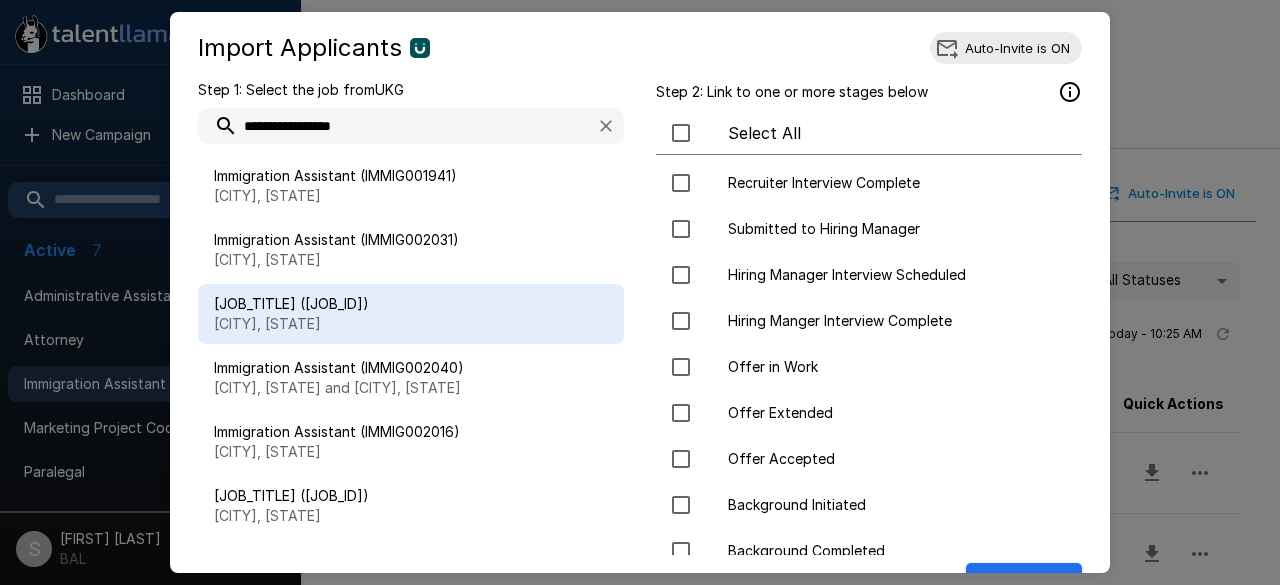 scroll, scrollTop: 448, scrollLeft: 0, axis: vertical 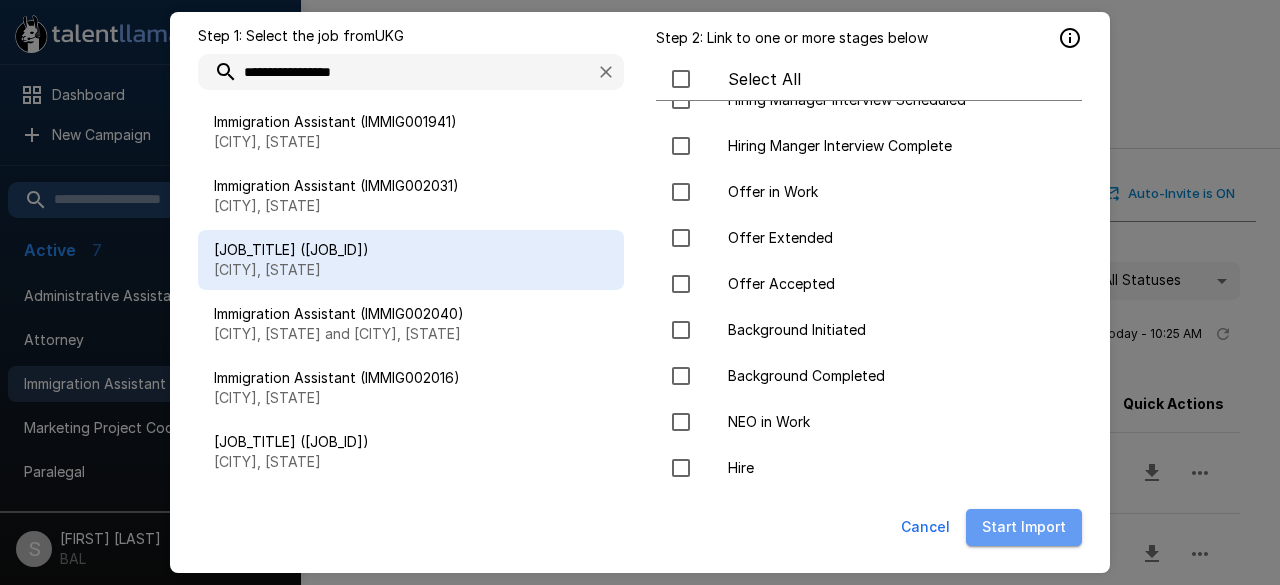 click on "Start Import" at bounding box center (1024, 527) 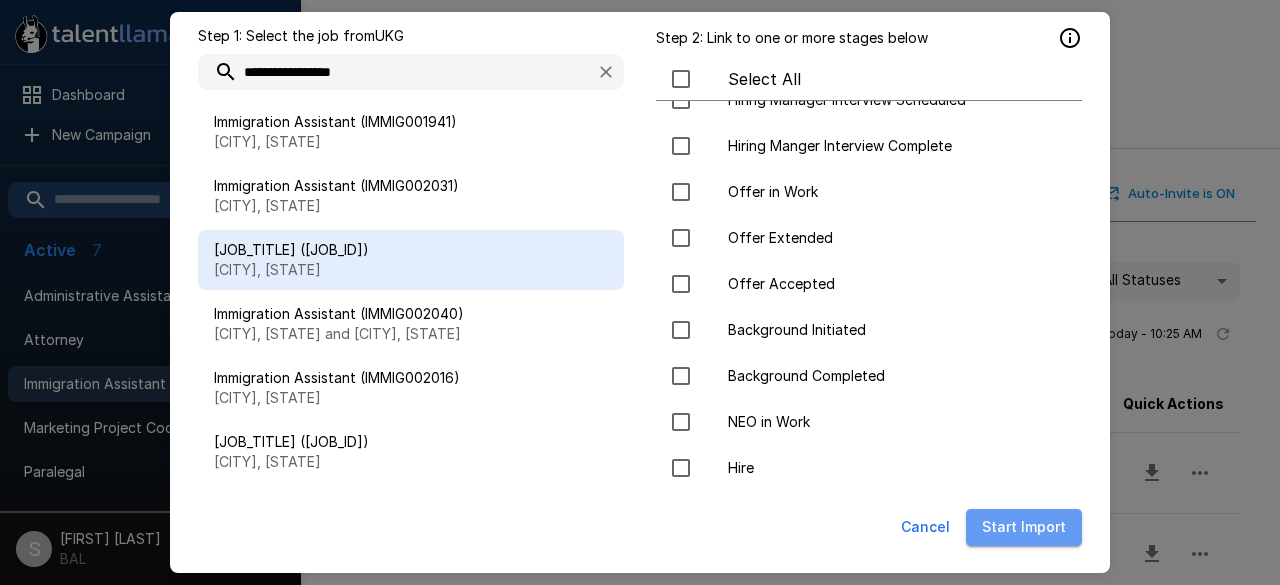 type 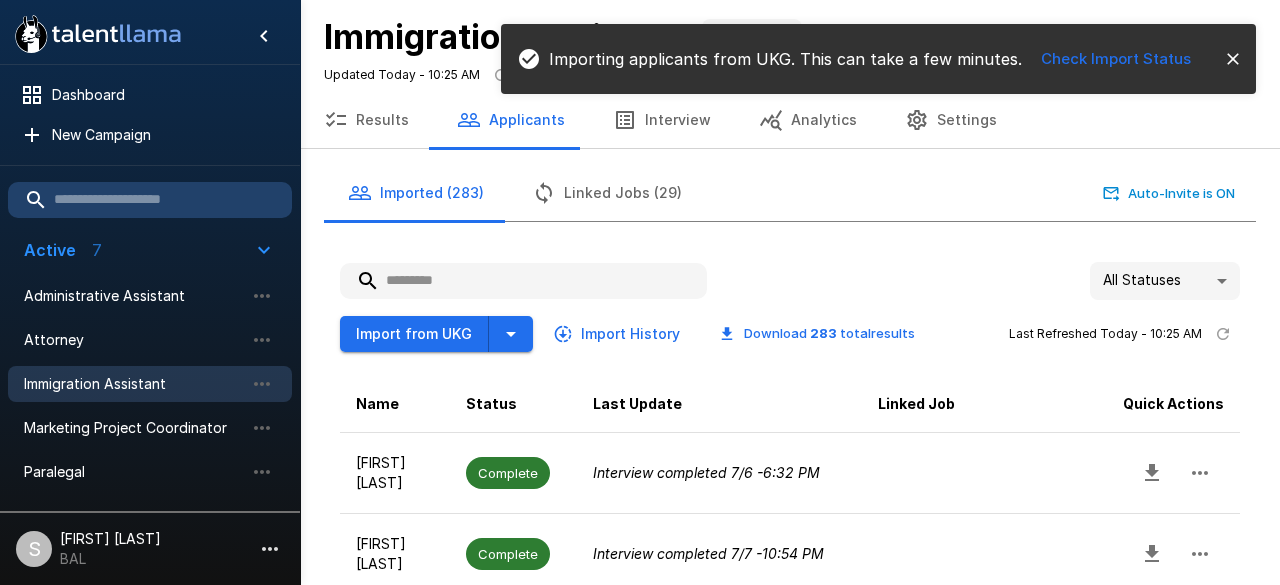 scroll, scrollTop: 0, scrollLeft: 0, axis: both 